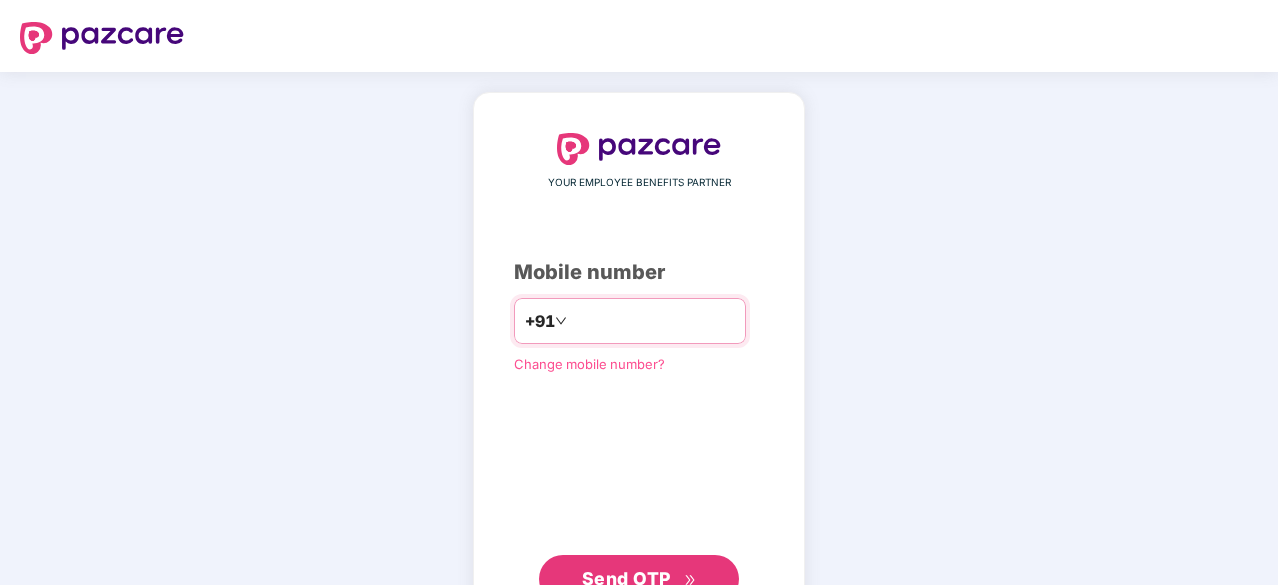 scroll, scrollTop: 0, scrollLeft: 0, axis: both 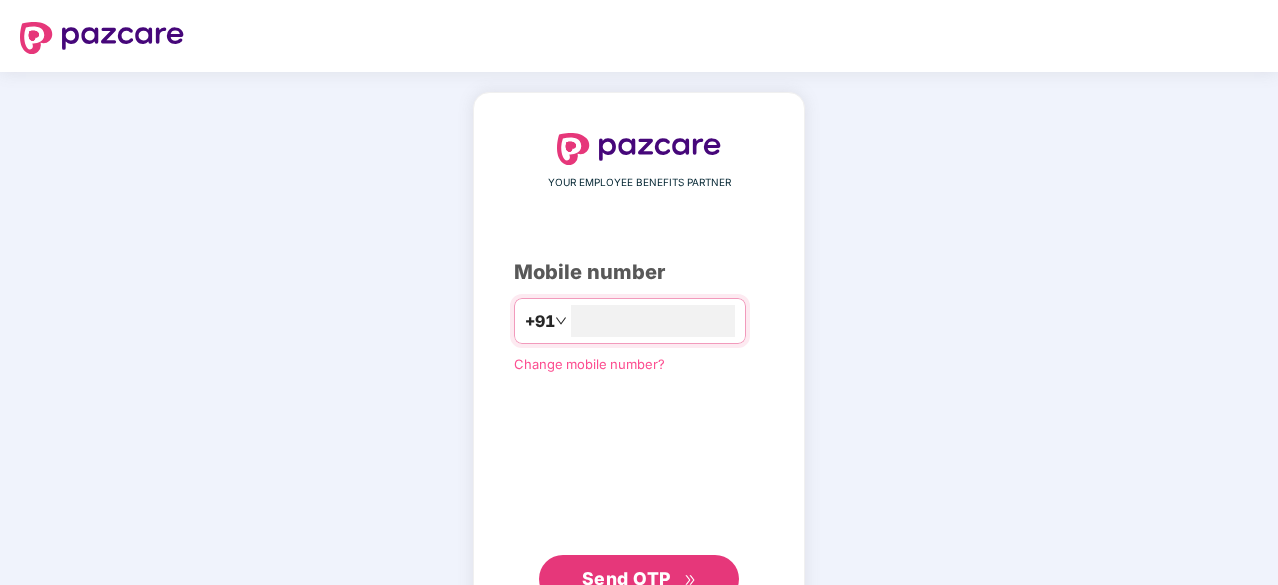 type on "**********" 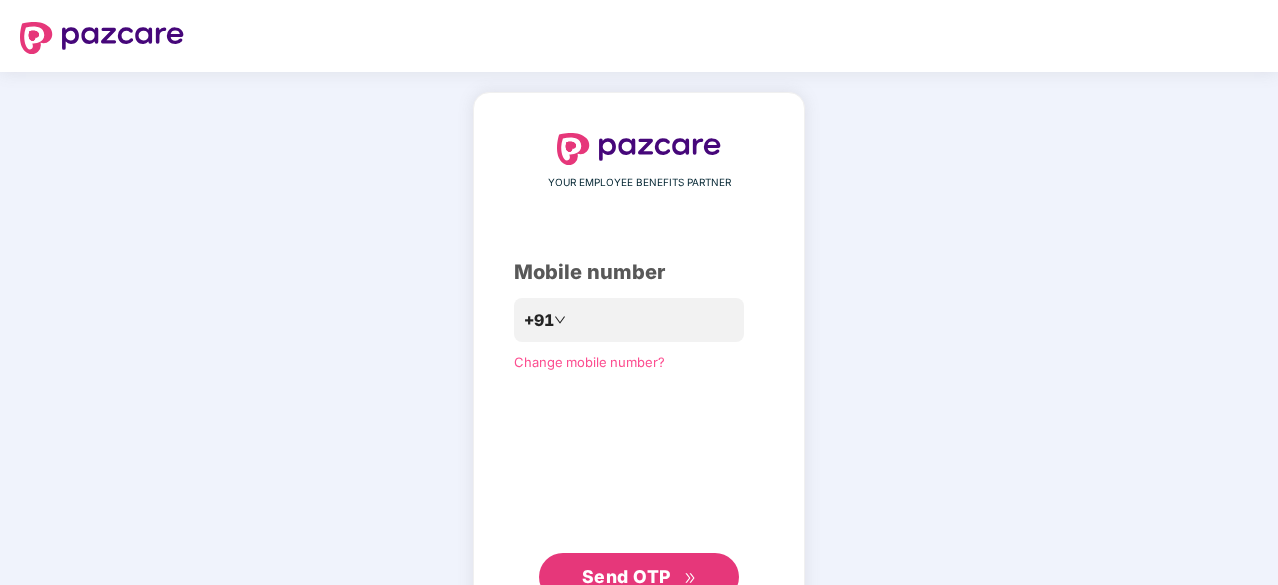 click on "Send OTP" at bounding box center [639, 577] 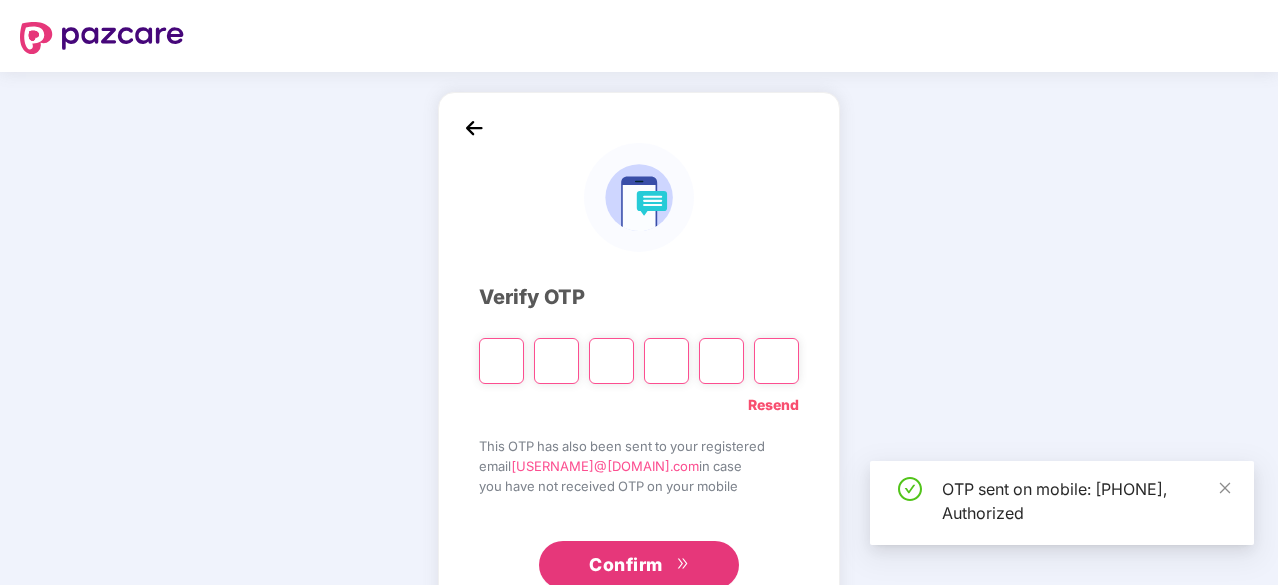 click at bounding box center [501, 361] 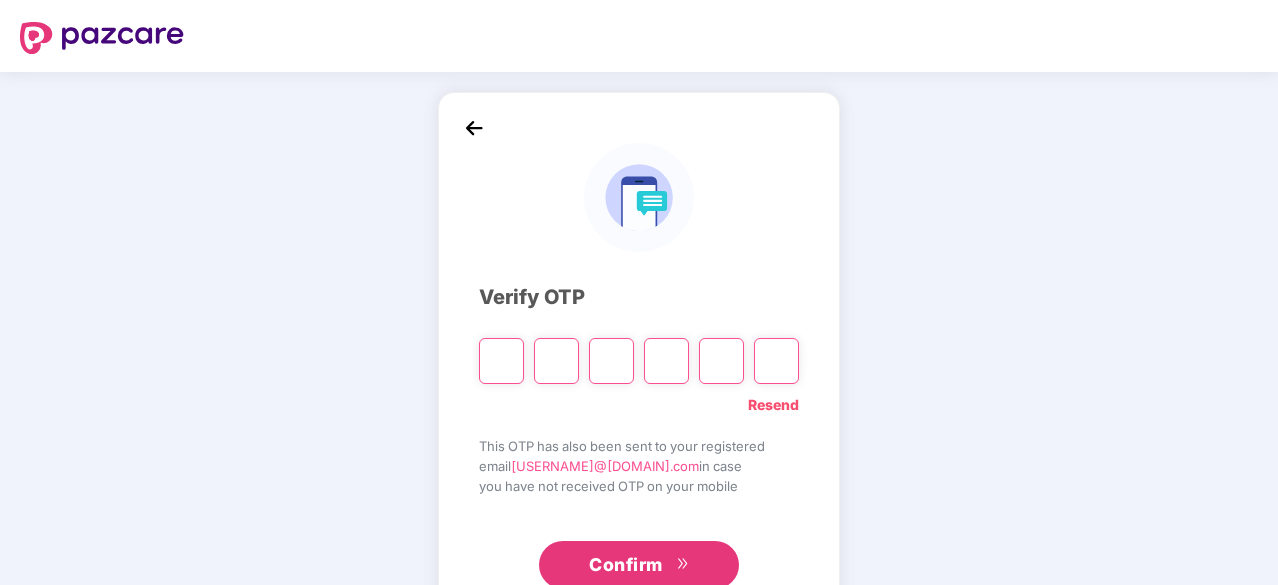type on "*" 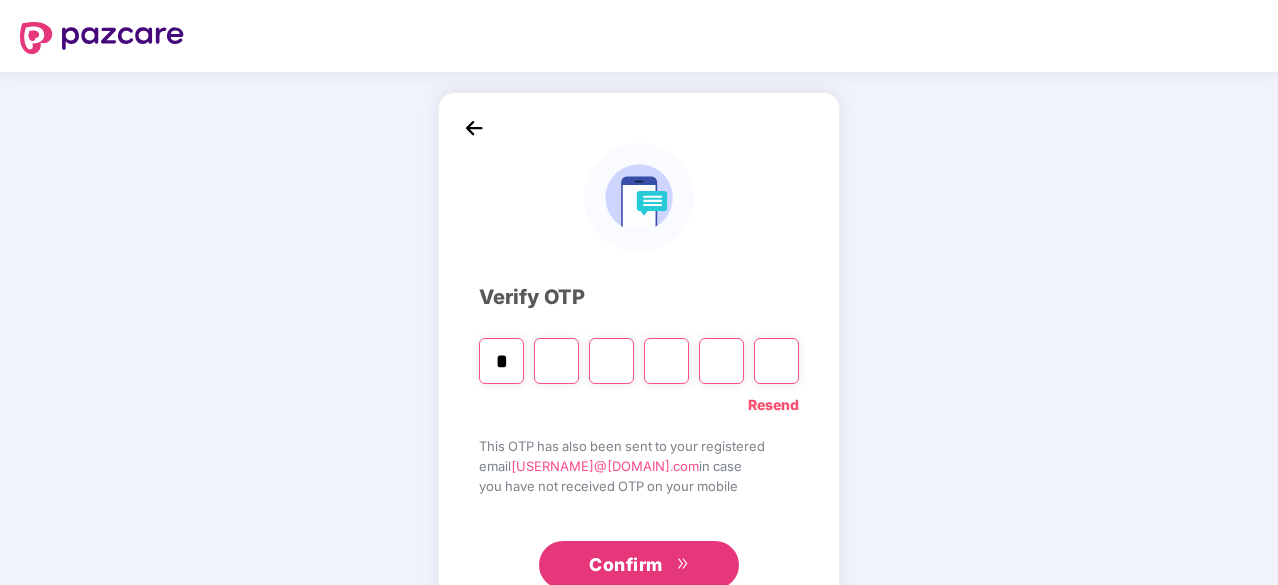 type on "*" 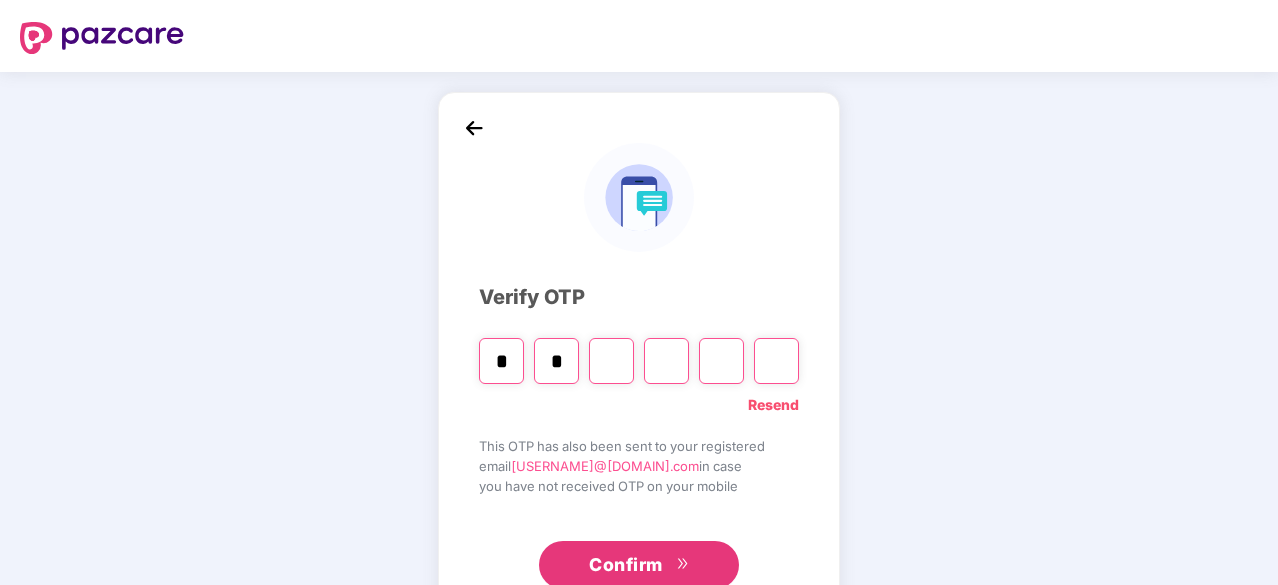 type on "*" 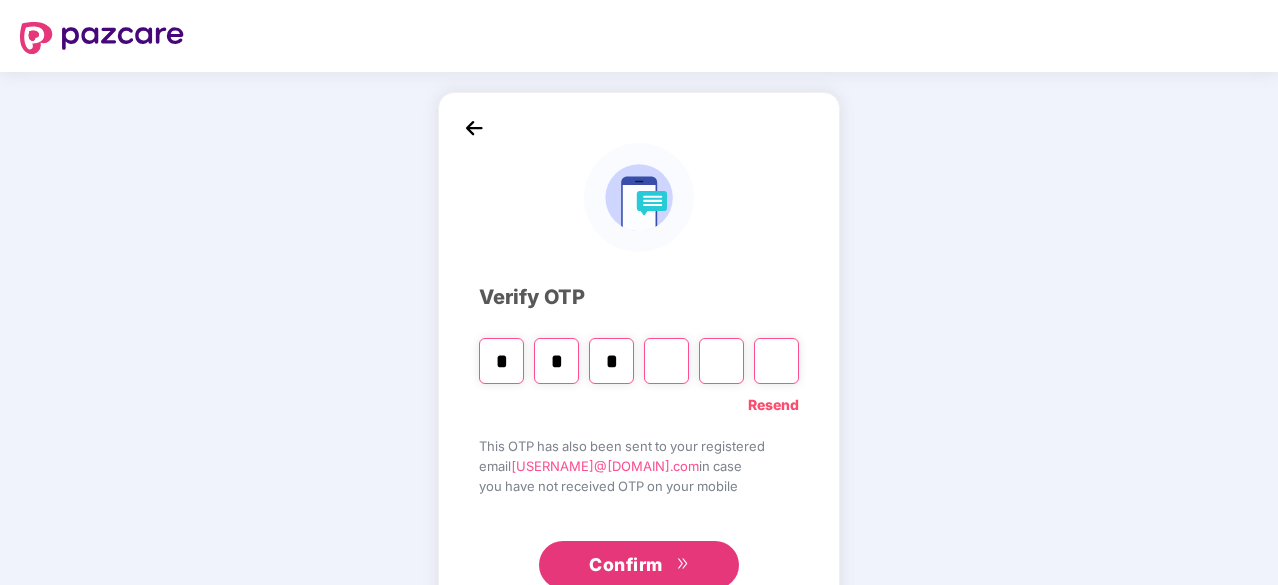type on "*" 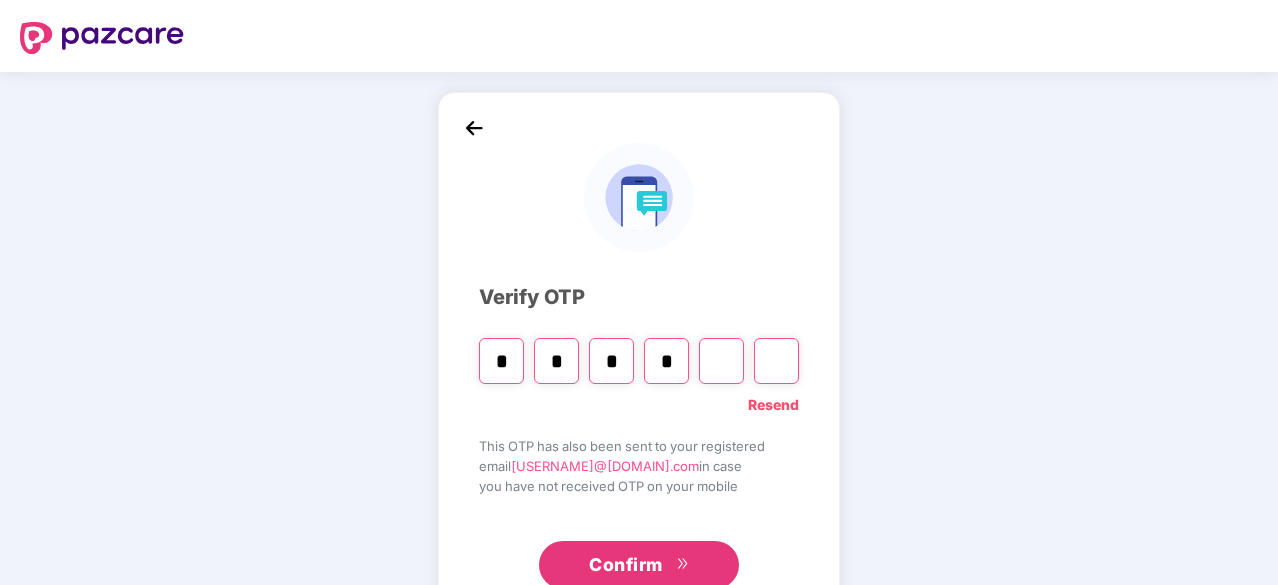 type on "*" 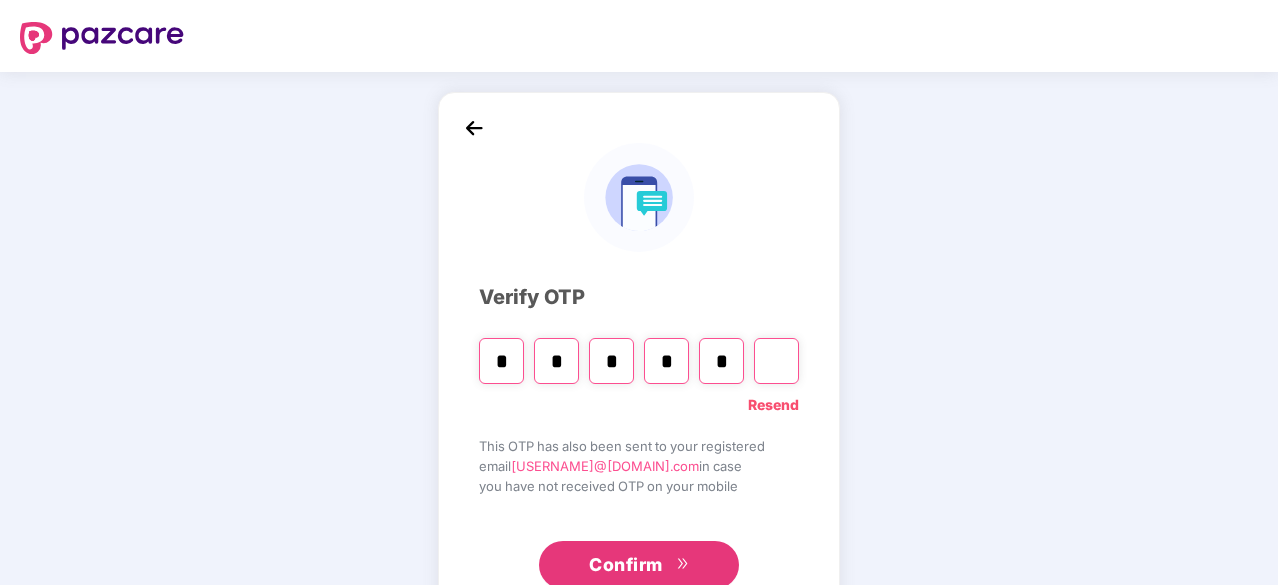 type on "*" 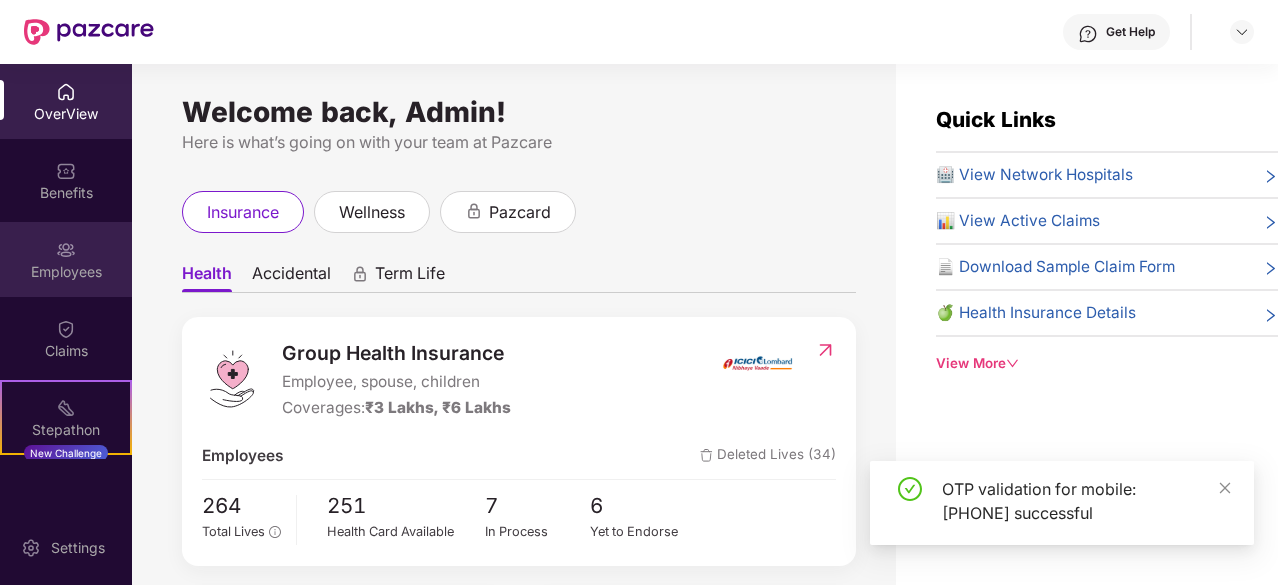 click on "Employees" at bounding box center [66, 272] 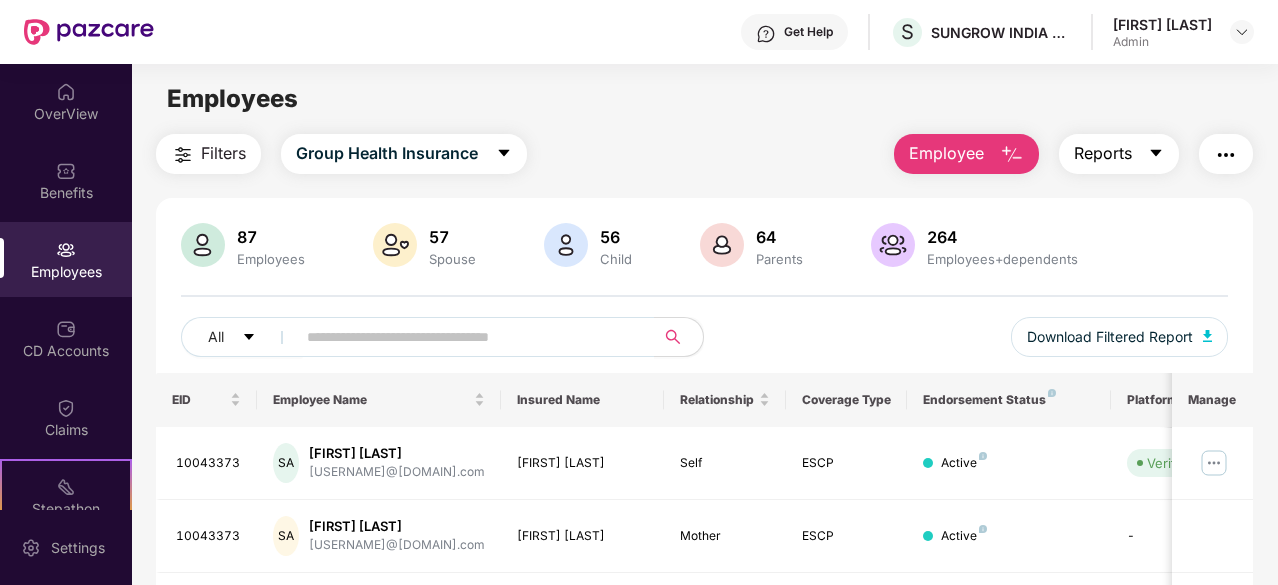 click 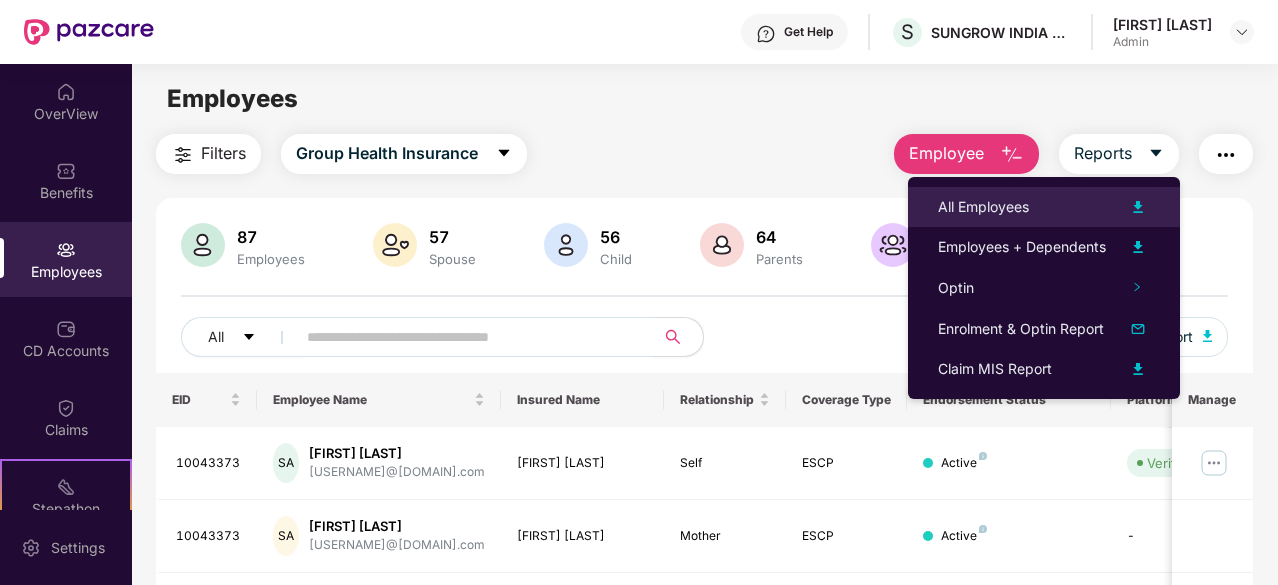 click on "All Employees" at bounding box center [983, 207] 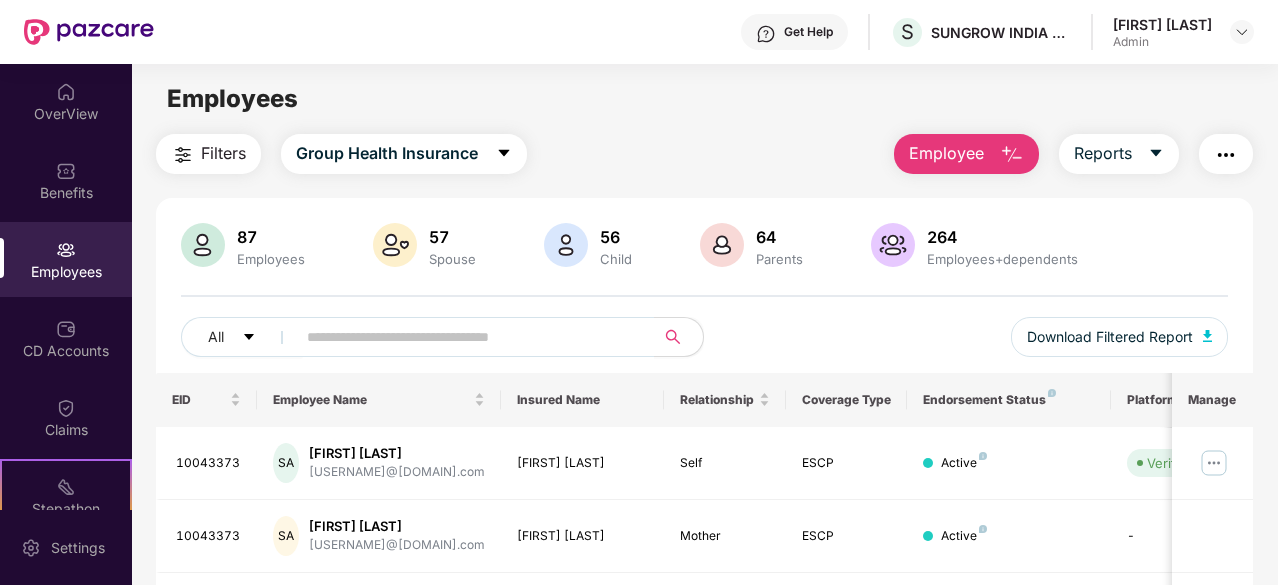 click at bounding box center (1012, 155) 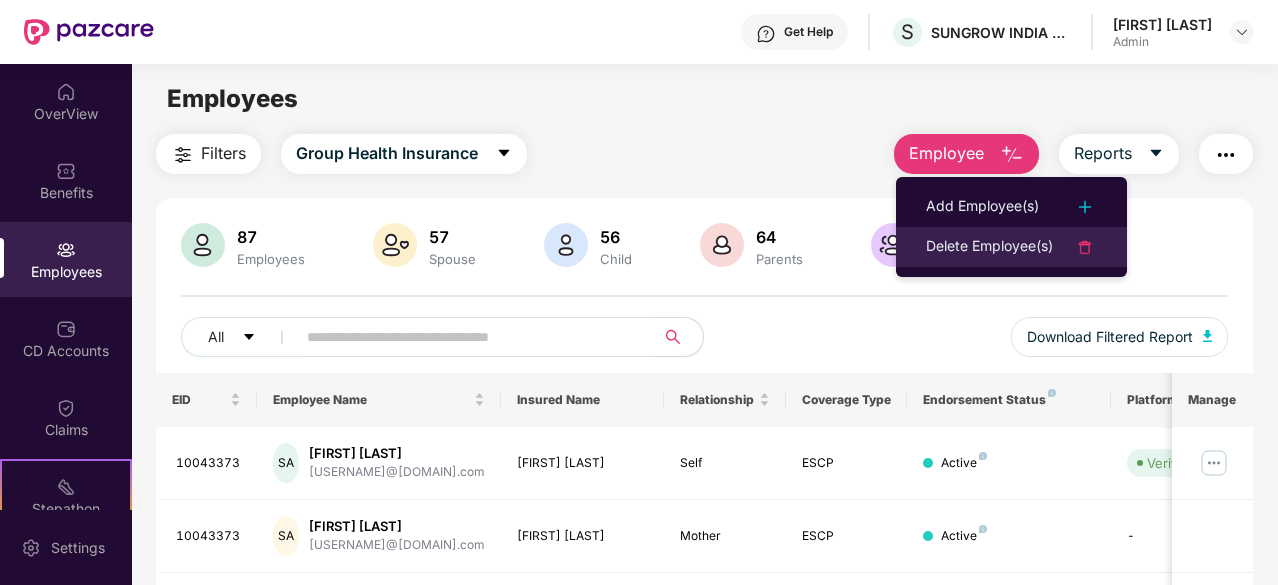 click on "Delete Employee(s)" at bounding box center (989, 247) 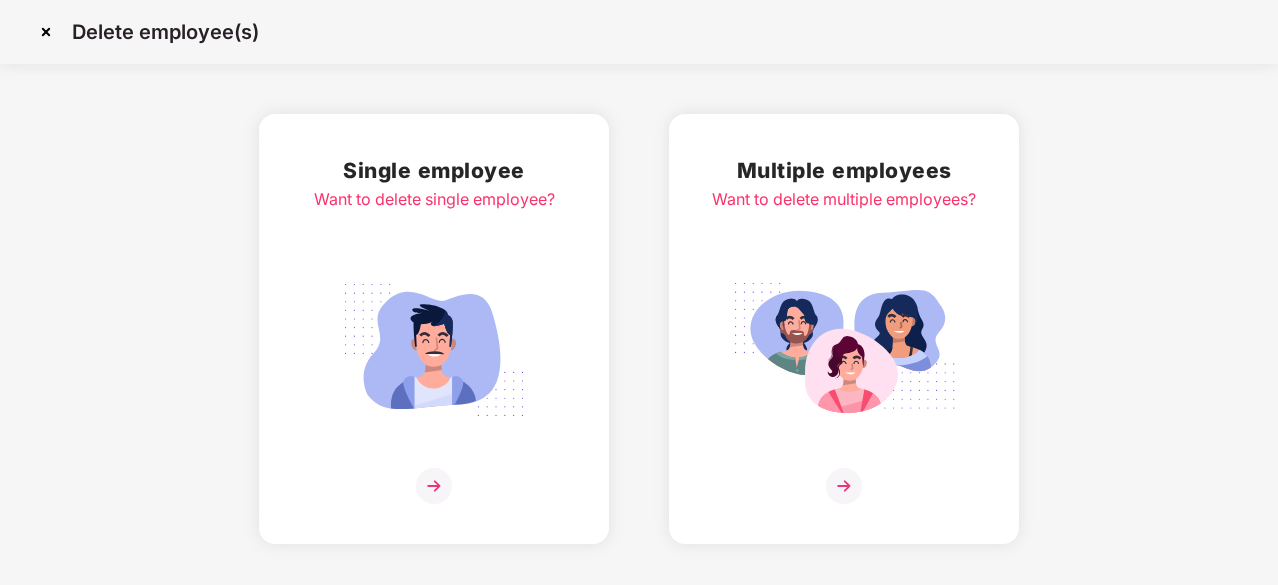 click at bounding box center [434, 486] 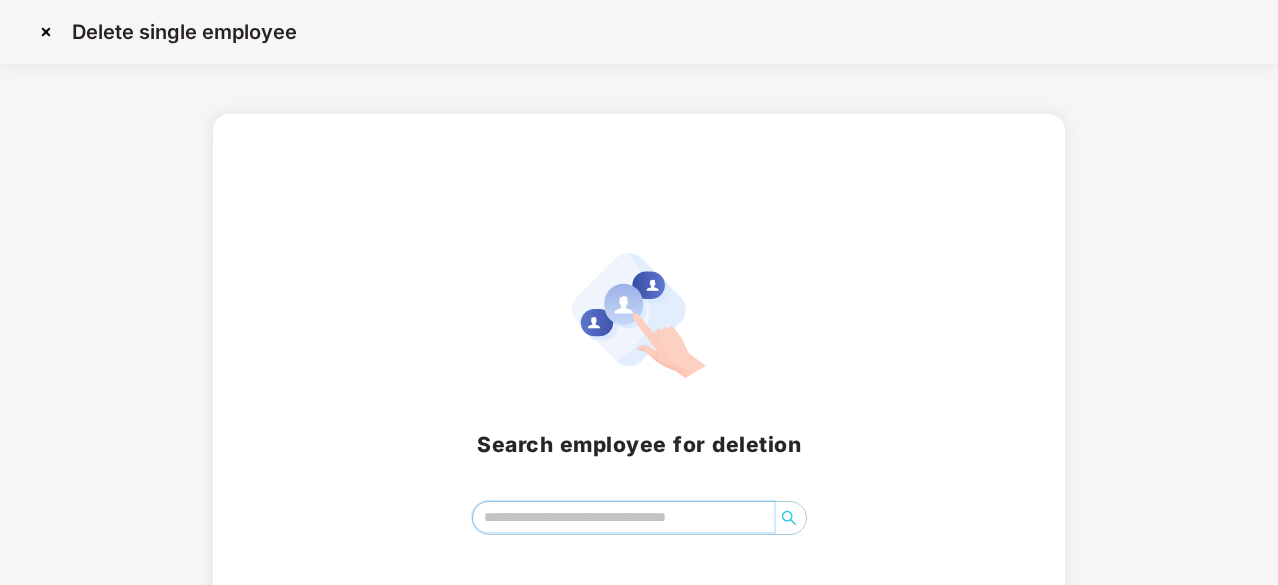 click at bounding box center (623, 517) 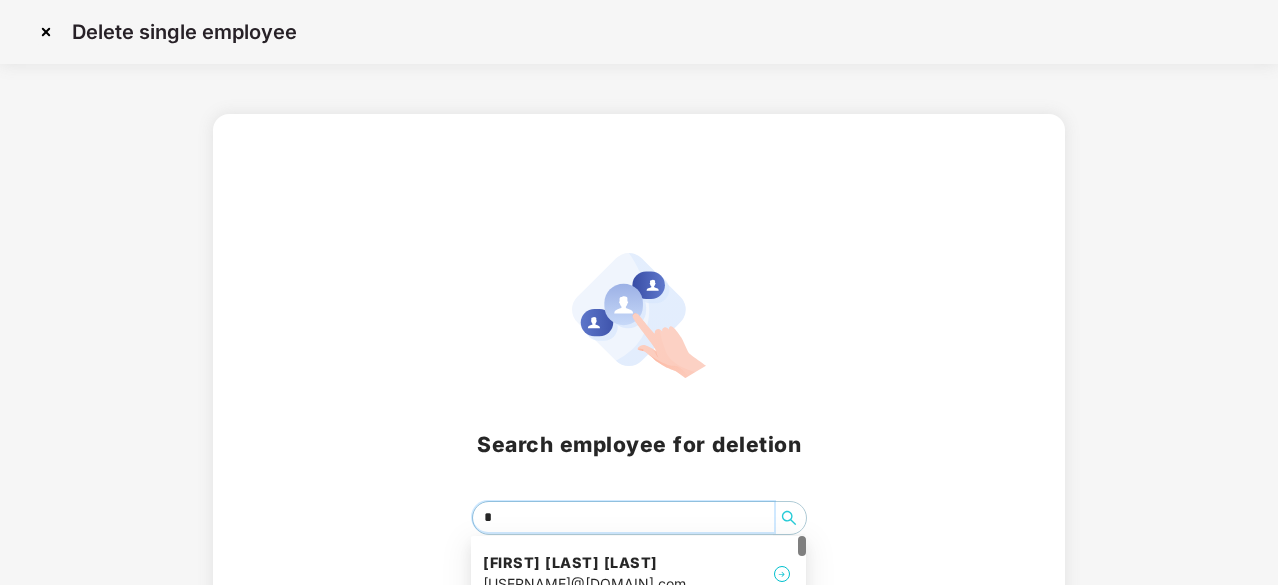 type on "**" 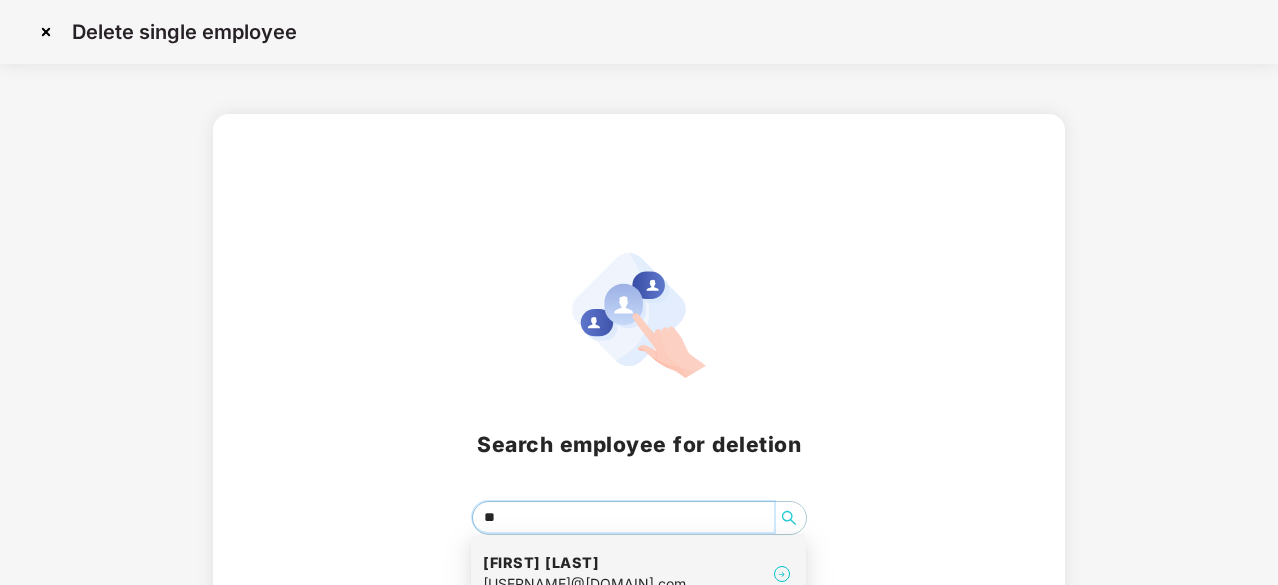click on "[FIRST] [LAST]" at bounding box center (584, 563) 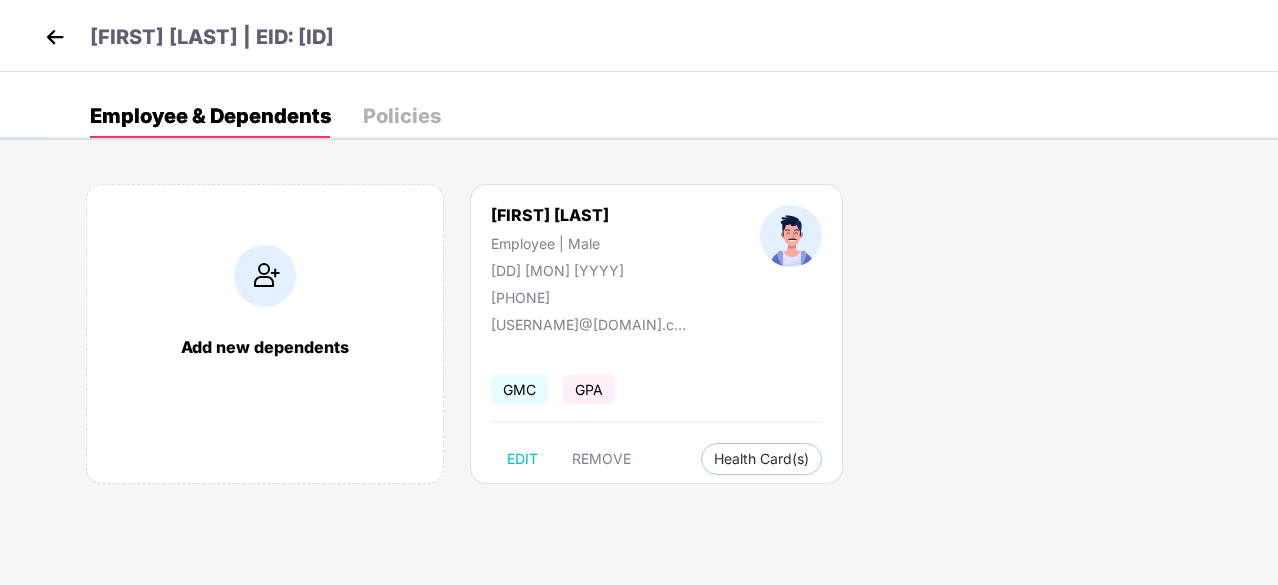 click at bounding box center (55, 37) 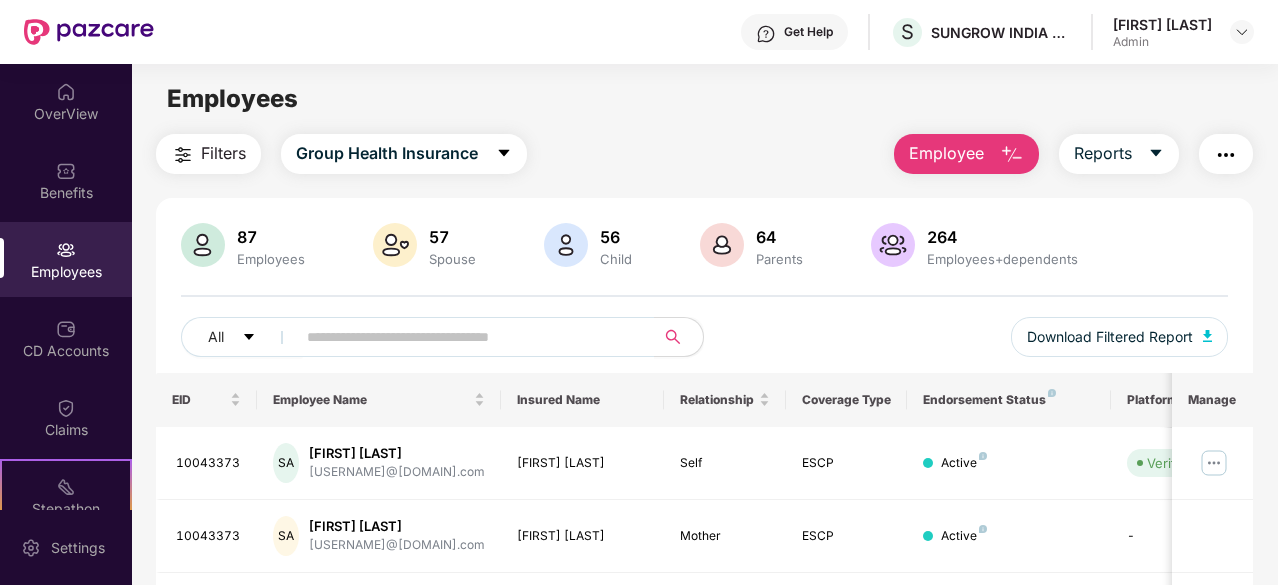 click at bounding box center (1012, 155) 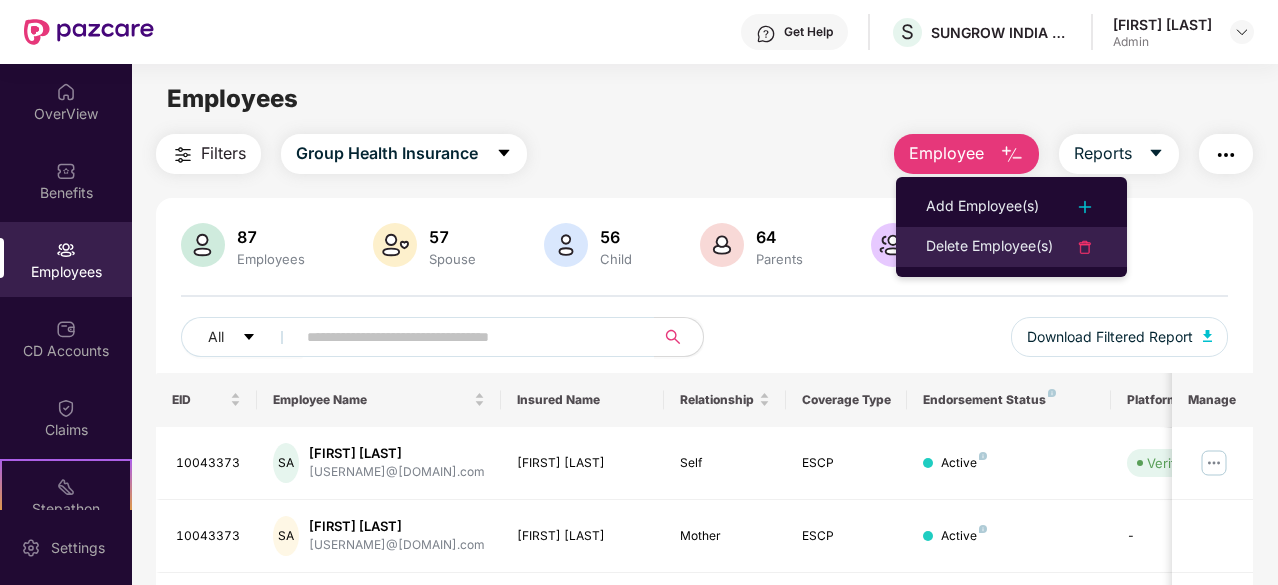click on "Delete Employee(s)" at bounding box center (989, 247) 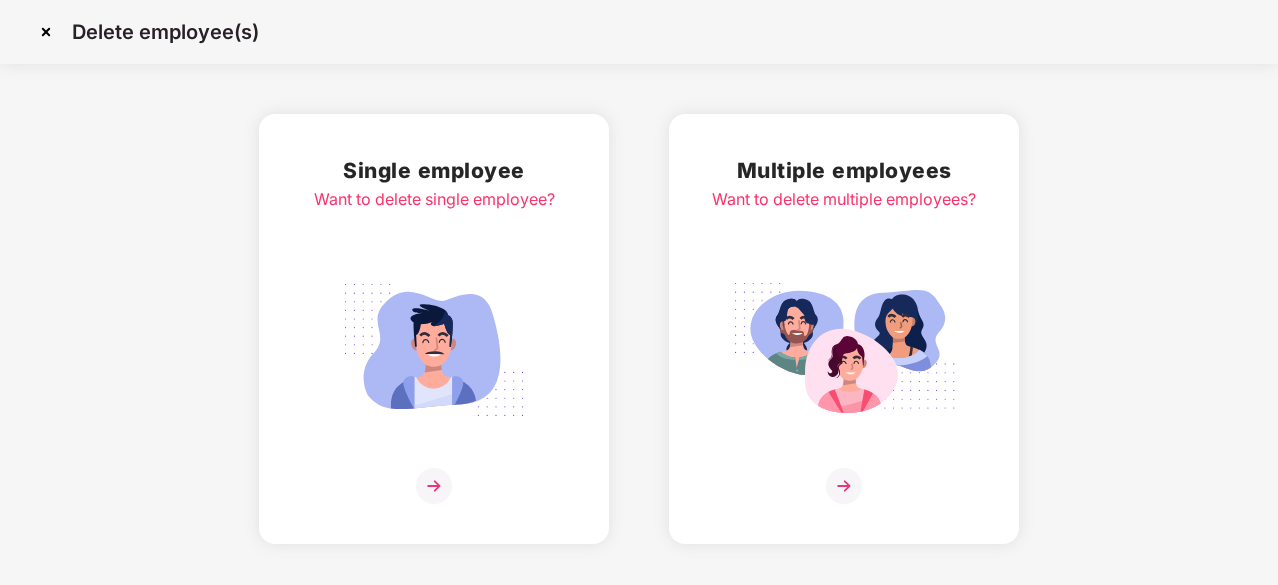 click at bounding box center [434, 486] 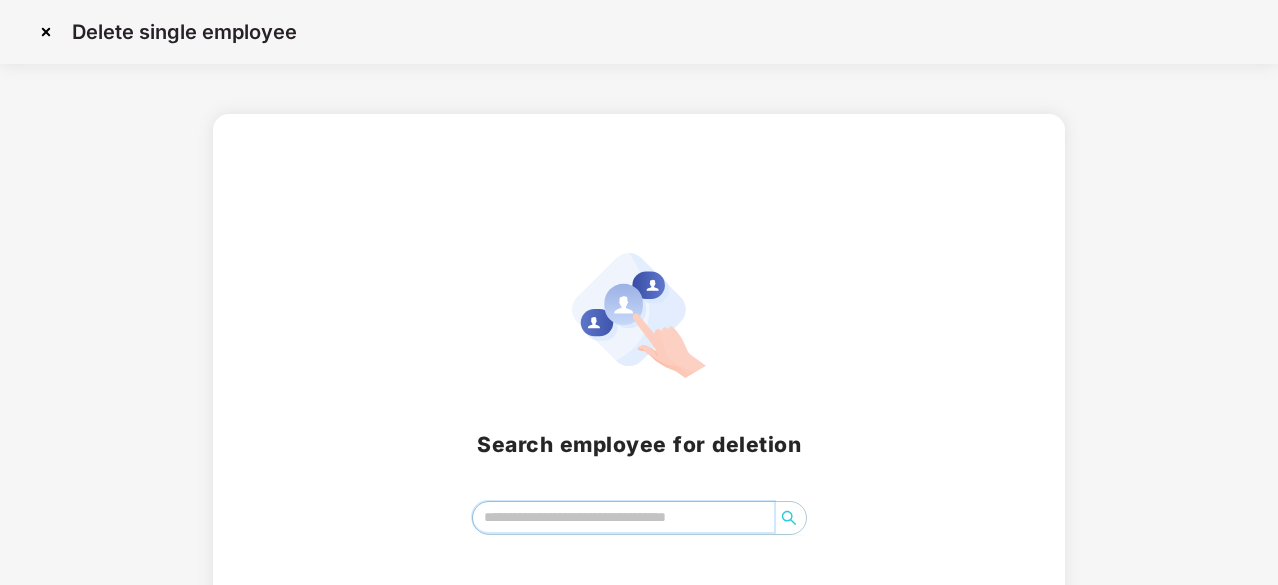 click at bounding box center [623, 517] 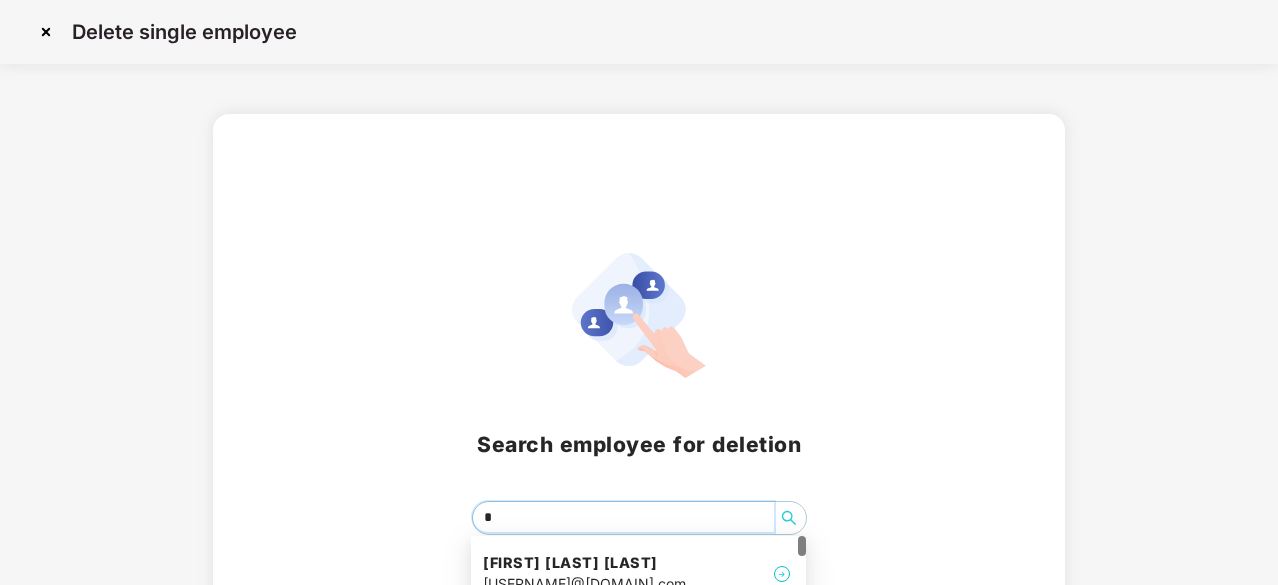 type on "**" 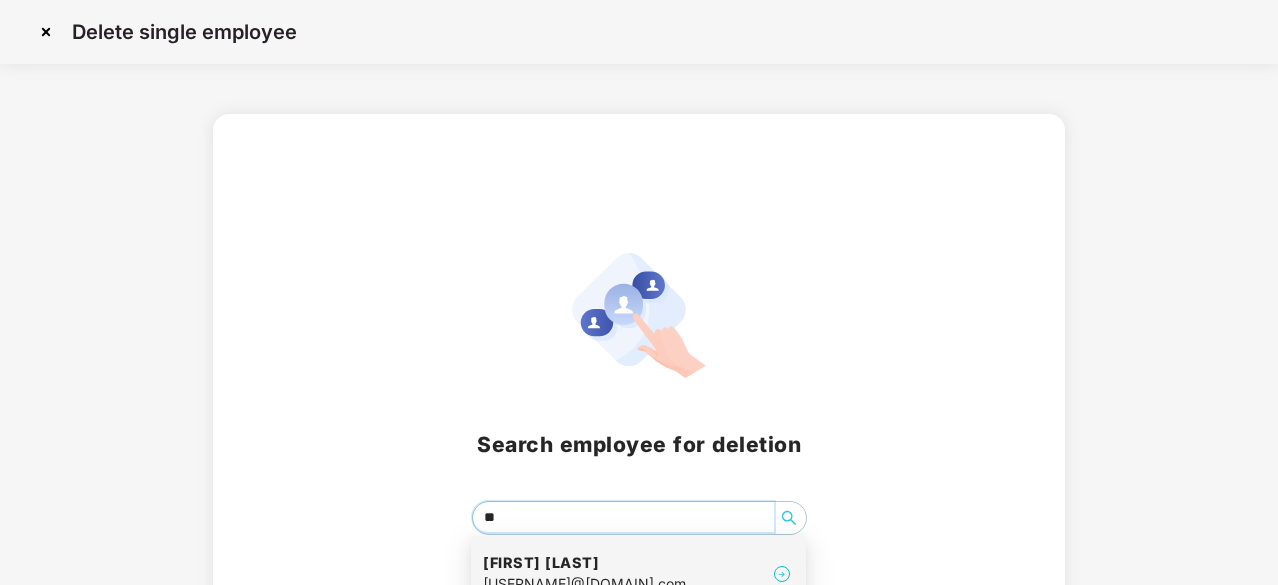 click on "[FIRST] [LAST]" at bounding box center (584, 563) 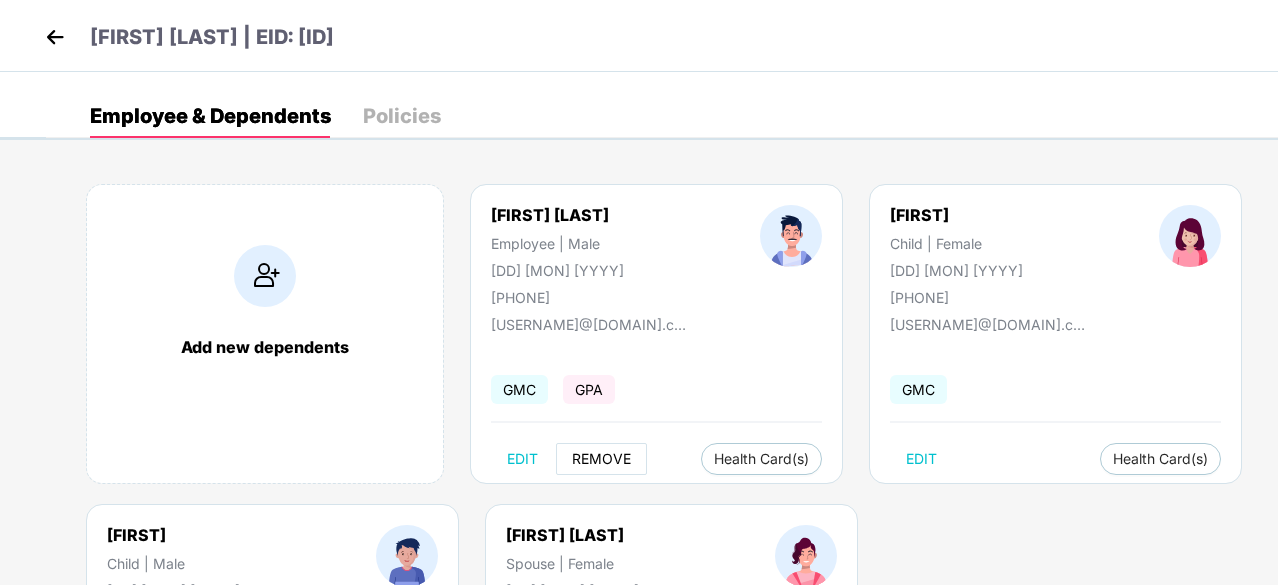 click on "REMOVE" at bounding box center [601, 459] 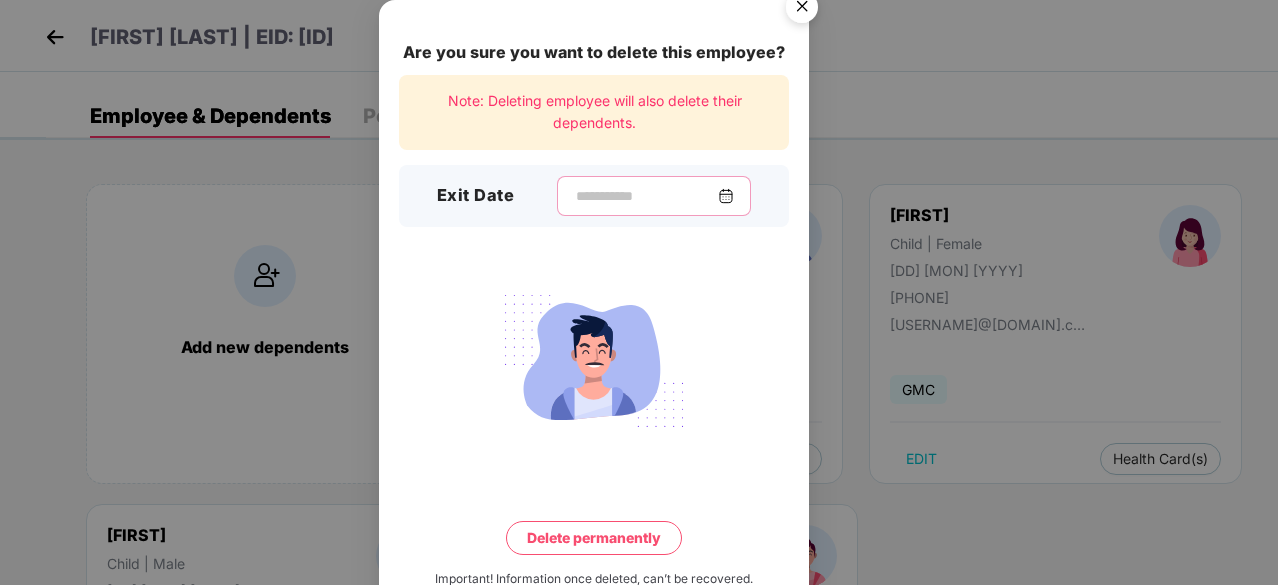 click at bounding box center (646, 196) 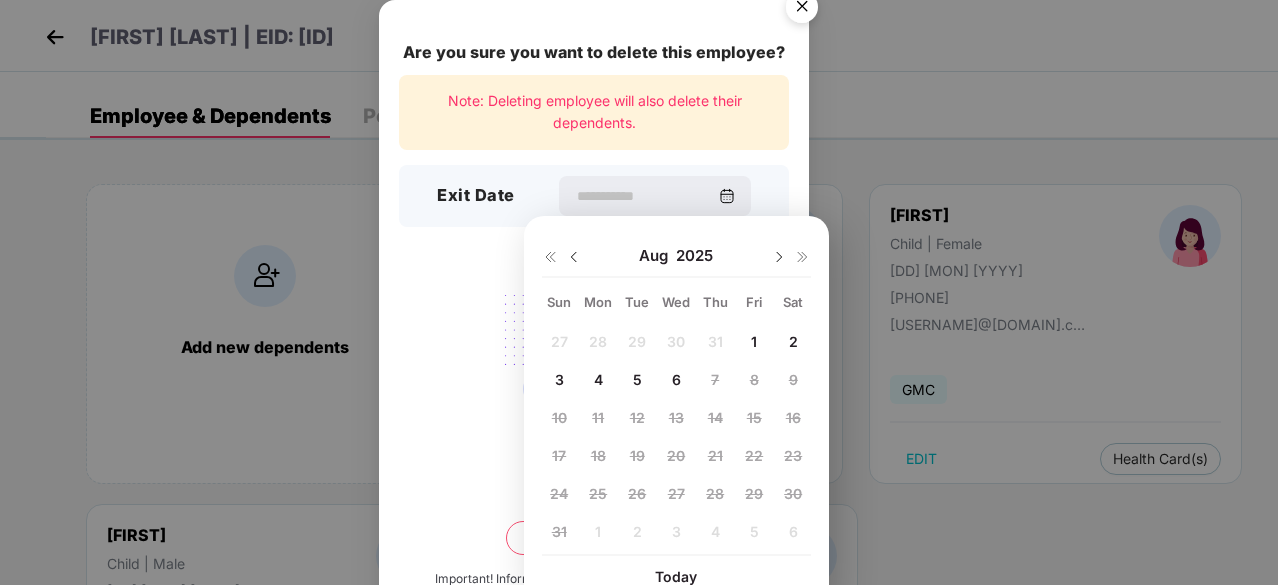click at bounding box center [574, 257] 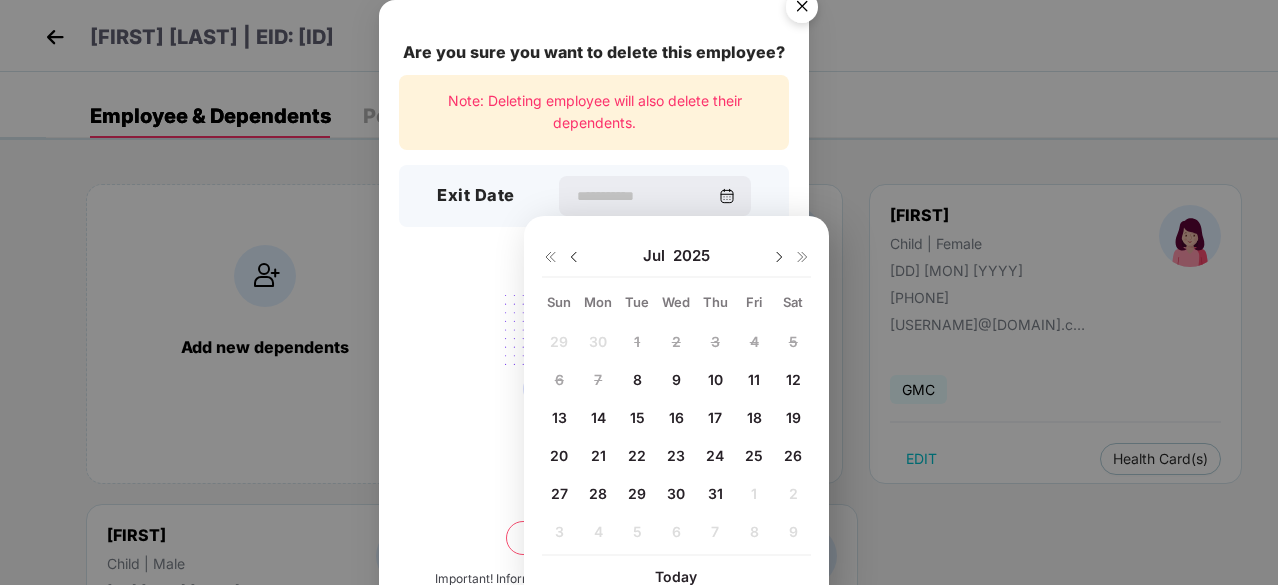 click on "8" at bounding box center [637, 379] 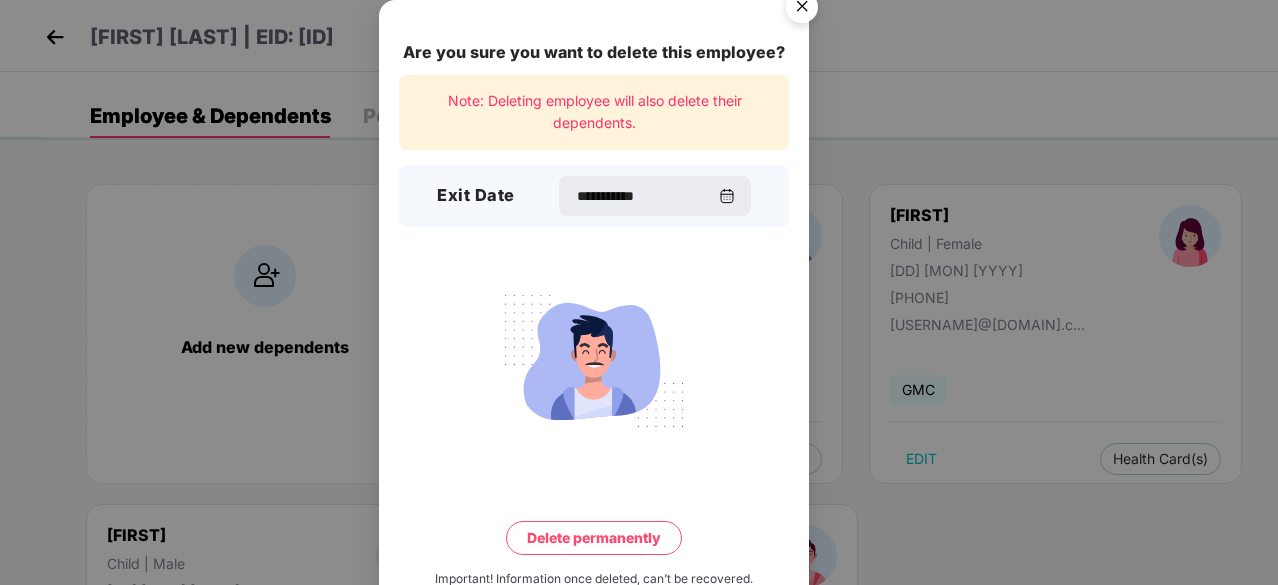click on "Delete permanently" at bounding box center (594, 538) 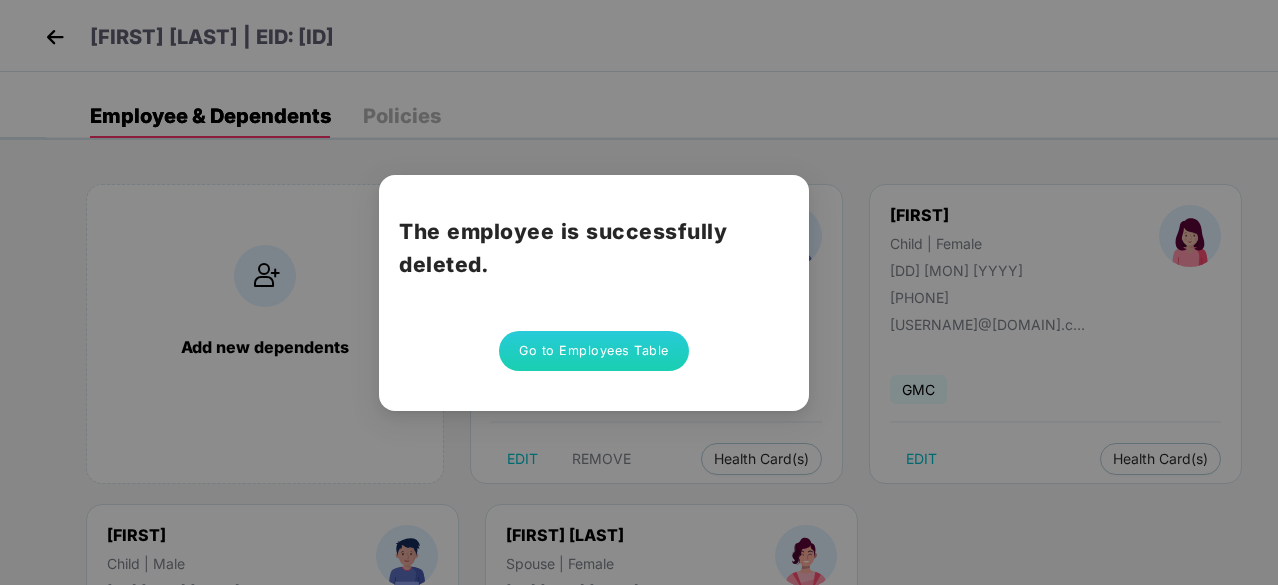 click on "Go to Employees Table" at bounding box center (594, 351) 